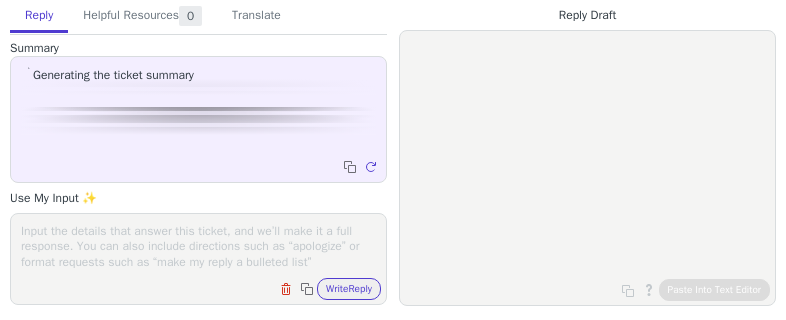 scroll, scrollTop: 0, scrollLeft: 0, axis: both 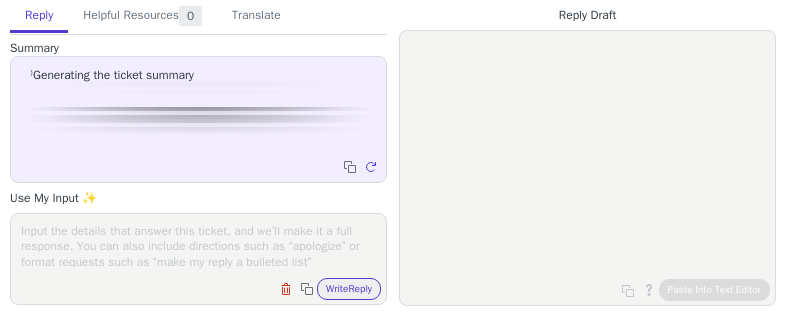 click on "Clear field Copy to clipboard Write  Reply" at bounding box center (198, 259) 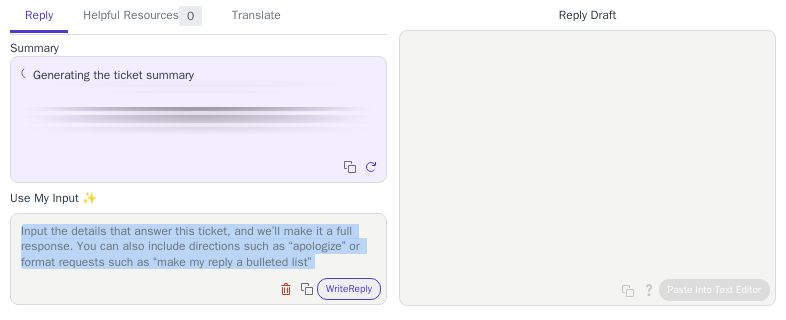 click on "Clear field Copy to clipboard Write  Reply" at bounding box center [198, 259] 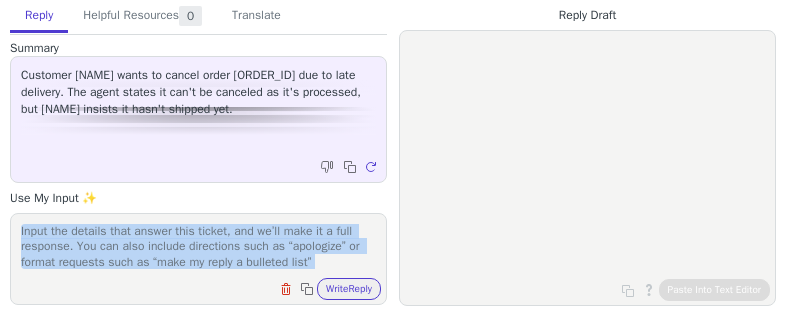 click at bounding box center [198, 246] 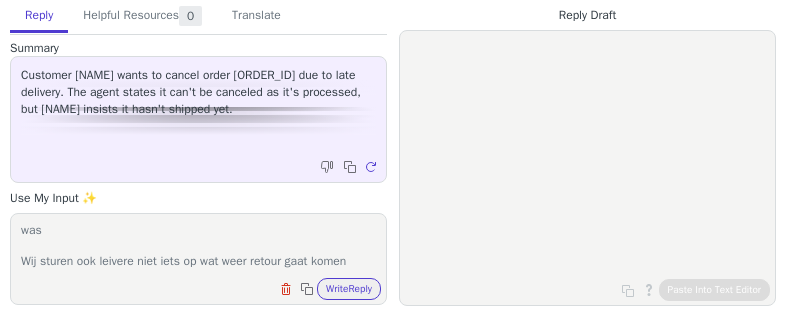 scroll, scrollTop: 93, scrollLeft: 0, axis: vertical 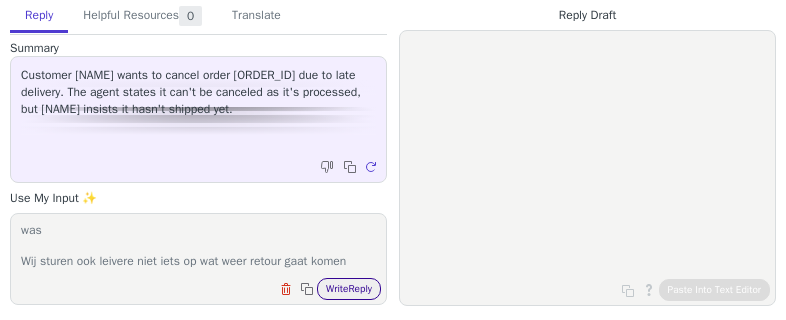 type on "Goedemorgen
De banden liggen al bij DPD te wachten op een vervolgscan.
Het is nu even wachten totdat DPD de banden inscant helaas konden we je bestelling niet meer annuleren daar het al verwerkt was
Wij sturen ook leivere niet iets op wat weer retour gaat komen" 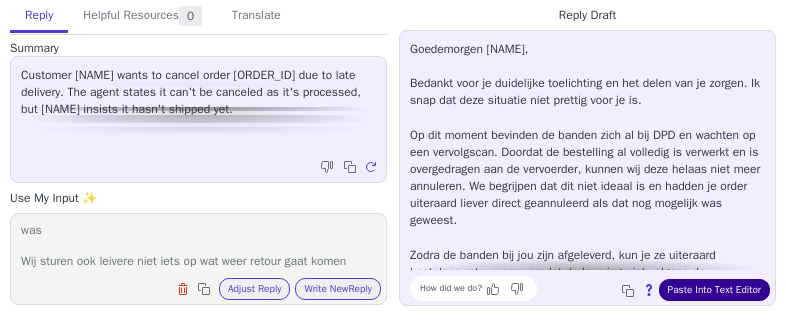 click on "Paste Into Text Editor" at bounding box center [714, 290] 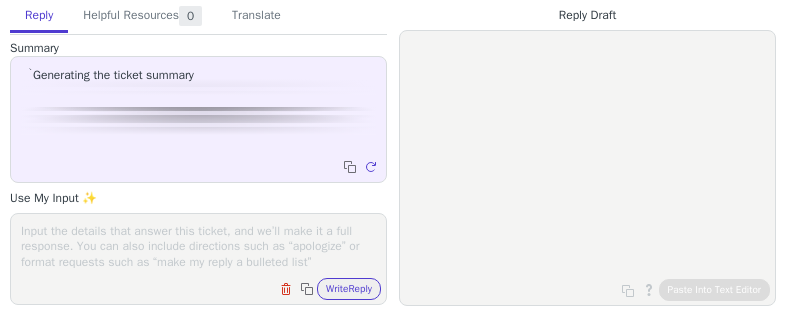scroll, scrollTop: 0, scrollLeft: 0, axis: both 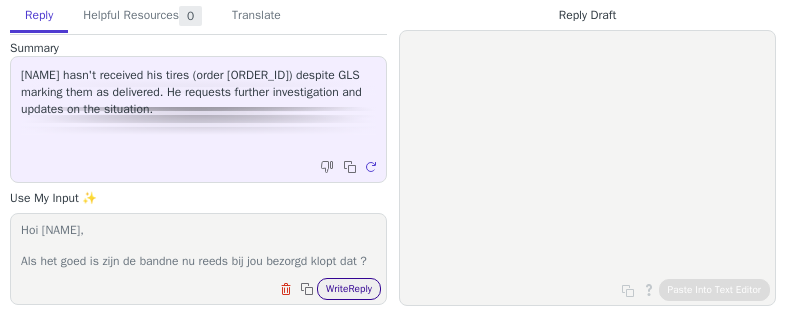type on "Hoi [NAME],
Als het goed is zijn de bandne nu reeds bij jou bezorgd klopt dat ?" 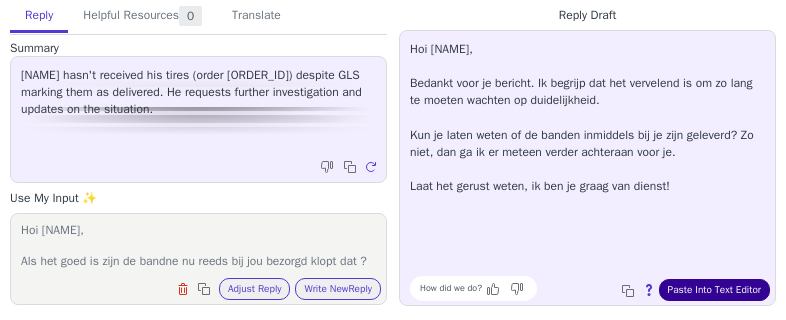 click on "Paste Into Text Editor" at bounding box center [714, 290] 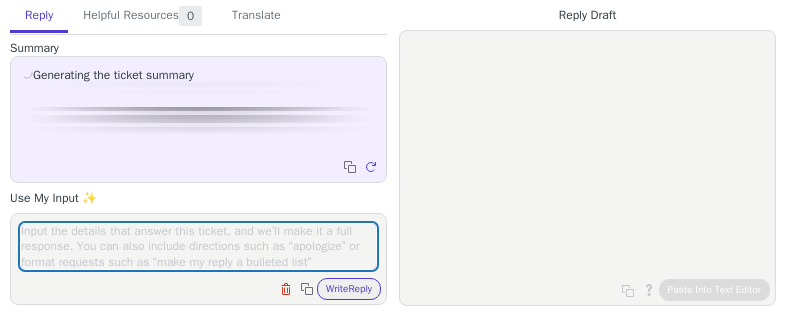 scroll, scrollTop: 0, scrollLeft: 0, axis: both 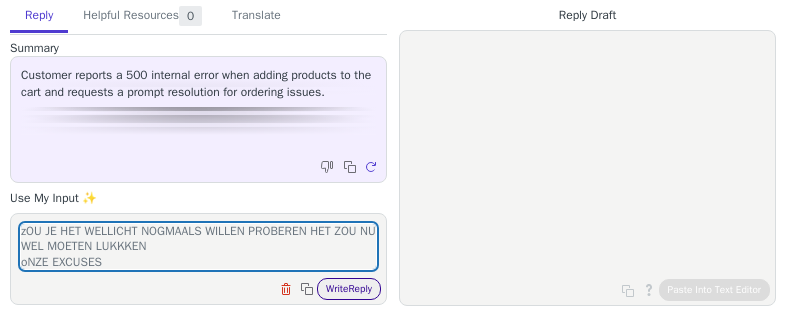 type on "Goedemorgen
zOU JE HET WELLICHT NOGMAALS WILLEN PROBEREN HET ZOU NU WEL MOETEN LUKKKEN
oNZE EXCUSES" 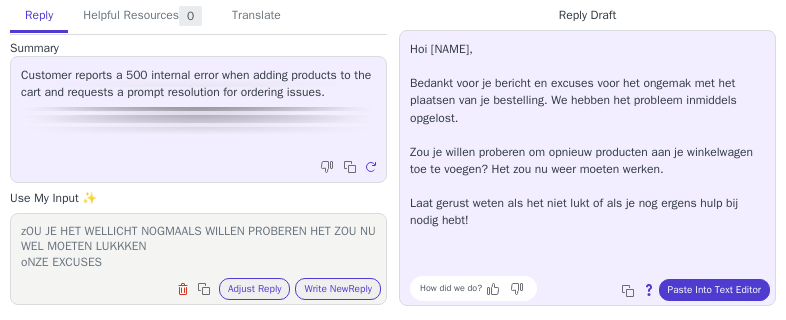 click on "How did we do?   Copy to clipboard About this reply Paste Into Text Editor" at bounding box center (597, 288) 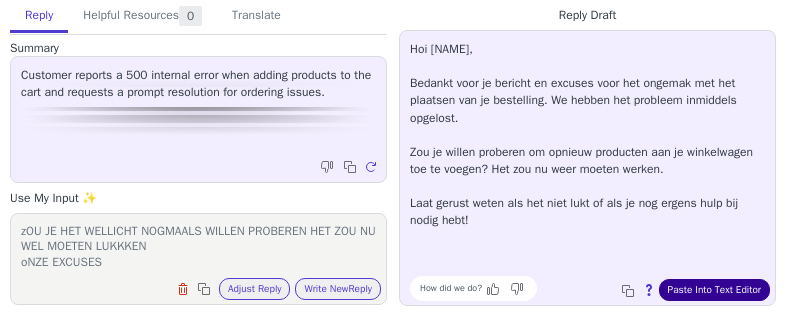 click on "Paste Into Text Editor" at bounding box center (714, 290) 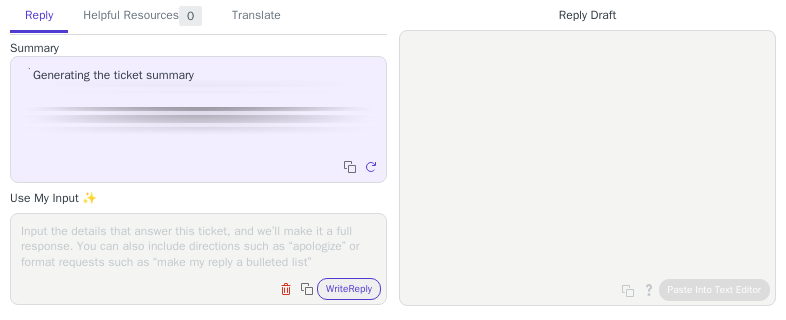 scroll, scrollTop: 0, scrollLeft: 0, axis: both 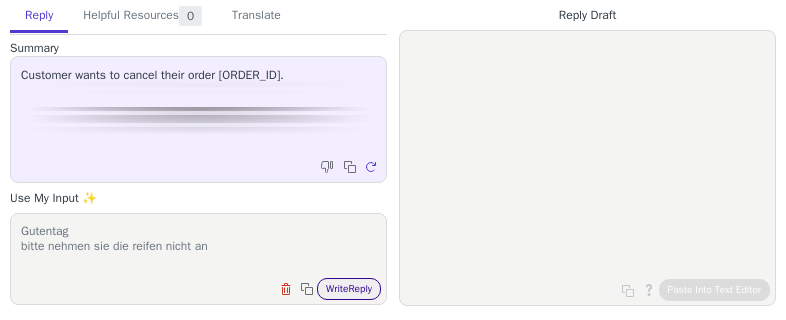 type on "Gutentag
bitte nehmen sie die reifen nicht an" 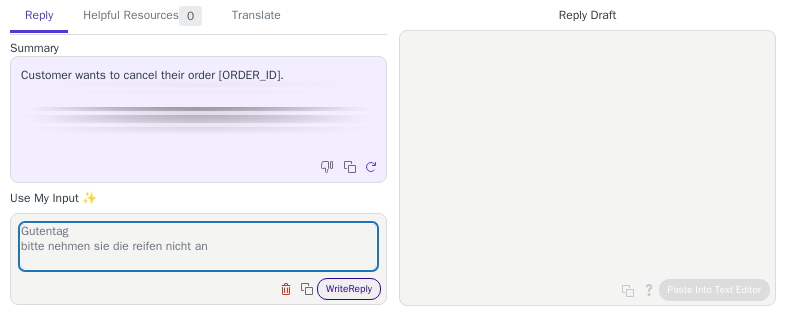 click on "Write  Reply" at bounding box center [349, 289] 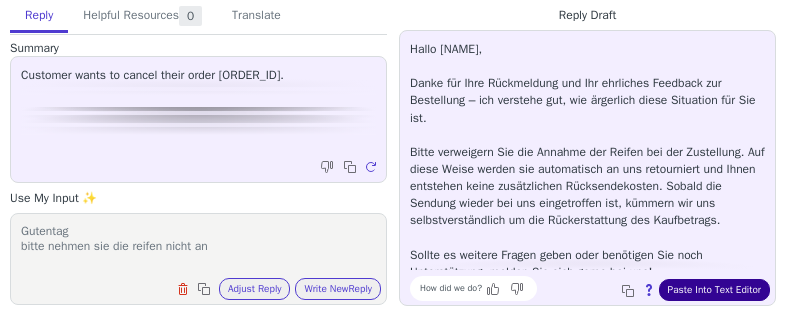 click on "Paste Into Text Editor" at bounding box center (714, 290) 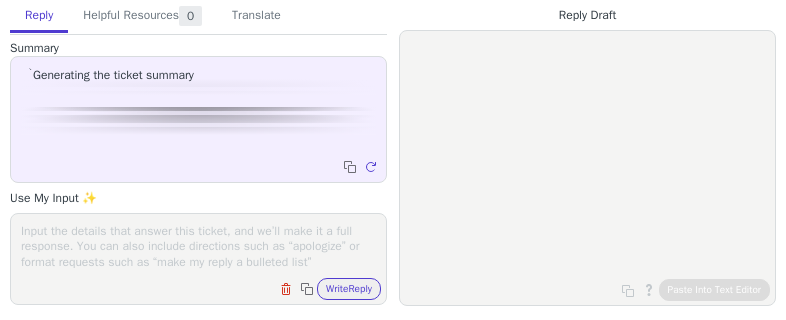 scroll, scrollTop: 0, scrollLeft: 0, axis: both 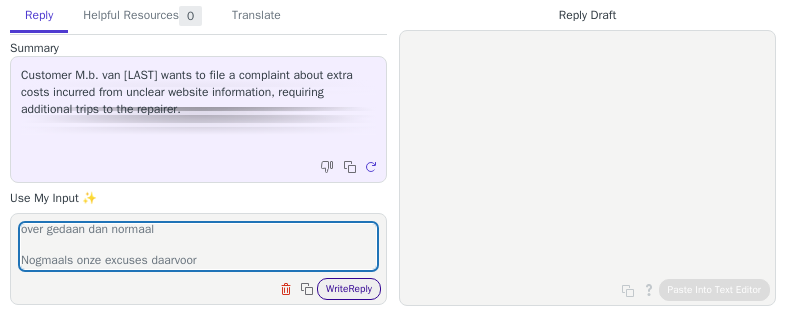 click on "Write  Reply" at bounding box center [349, 289] 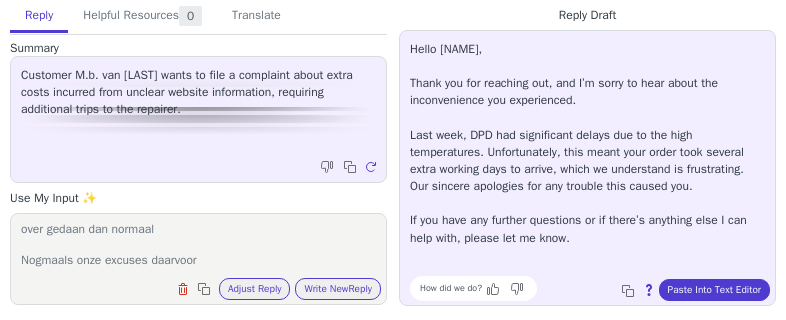 click on "Hello [NAME], Thank you for reaching out, and I’m sorry to hear about the inconvenience you experienced. Last week, DPD had significant delays due to the high temperatures. Unfortunately, this meant your order took several extra working days to arrive, which we understand is frustrating. Our sincere apologies for any trouble this caused you. If you have any further questions or if there’s anything else I can help with, please let me know. How did we do? Copy to clipboard About this reply Paste Into Text Editor" at bounding box center (587, 168) 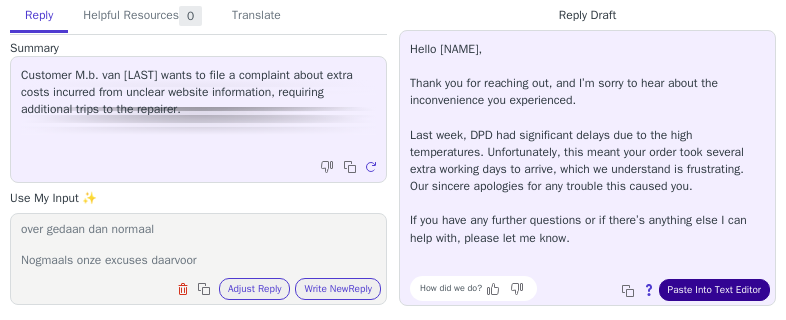 click on "Paste Into Text Editor" at bounding box center [714, 290] 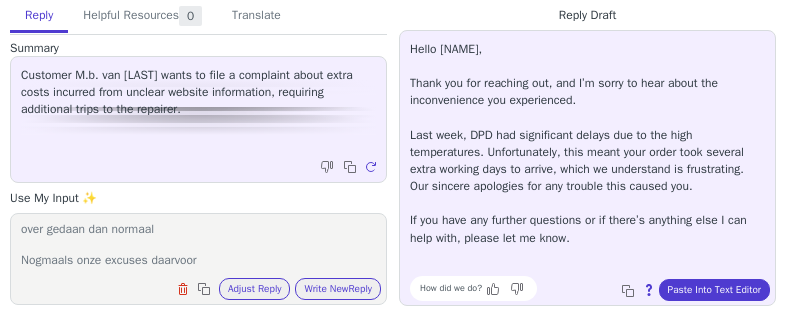 click on "Goedemorgen
Helaas waren er bij DPD vorige week veel vertragingen ontstaan wegens de hitte
Hierdoor heeft je bestelling er helaas een aantal werkdagen langer over gedaan dan normaal
Nogmaals onze excuses daarvoor" at bounding box center (198, 246) 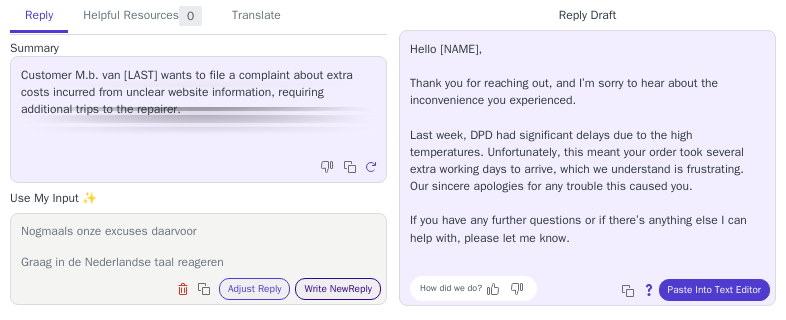 type on "Goedemorgen
Helaas waren er bij DPD vorige week veel vertragingen ontstaan wegens de hitte
Hierdoor heeft je bestelling er helaas een aantal werkdagen langer over gedaan dan normaal
Nogmaals onze excuses daarvoor
Graag in de Nederlandse taal reageren" 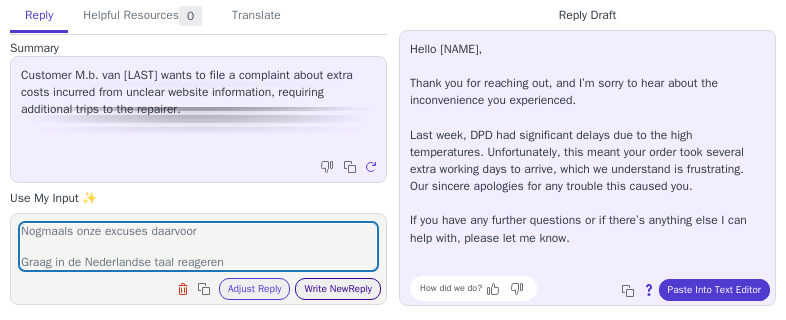 click on "Write New  Reply" at bounding box center (338, 289) 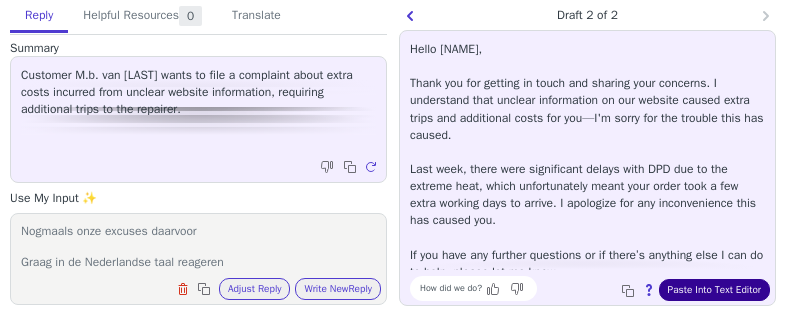 click on "Paste Into Text Editor" at bounding box center (714, 290) 